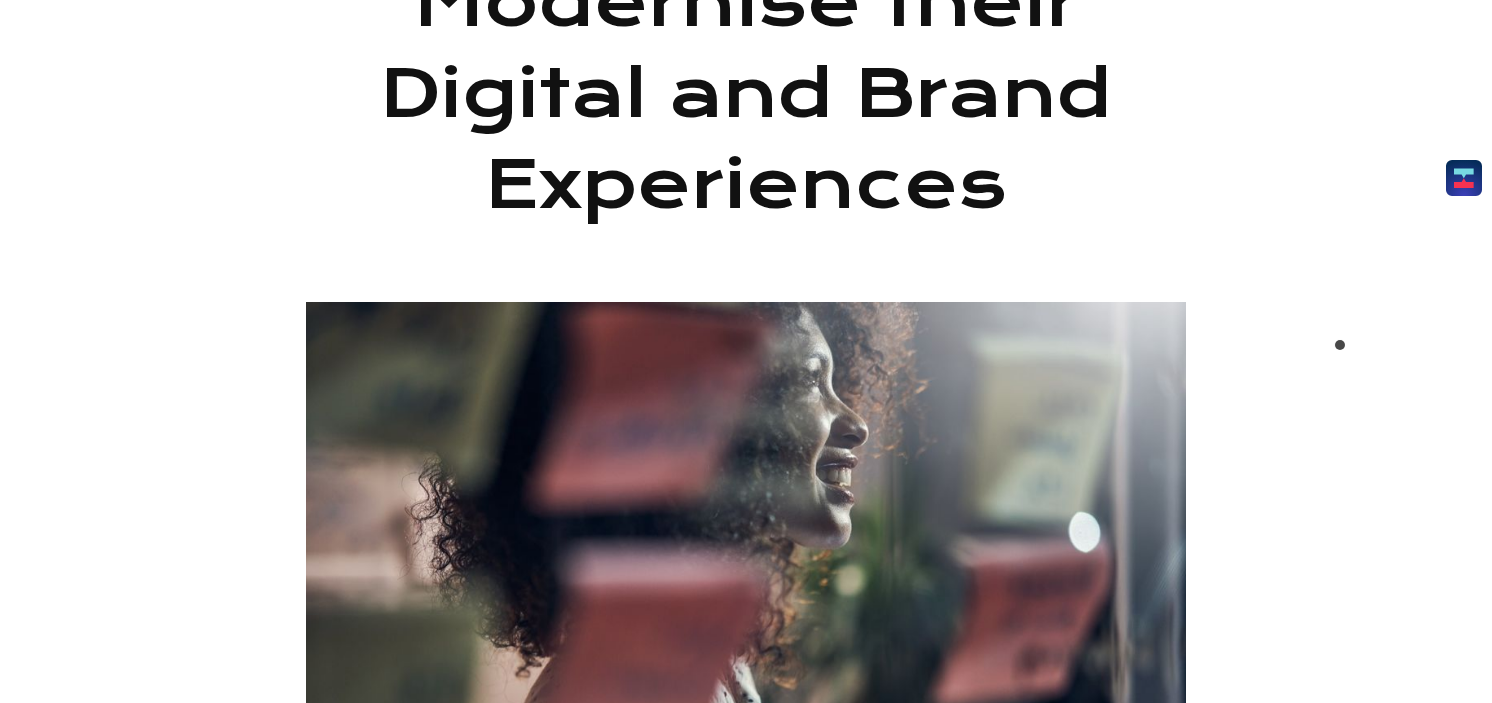 scroll, scrollTop: 0, scrollLeft: 0, axis: both 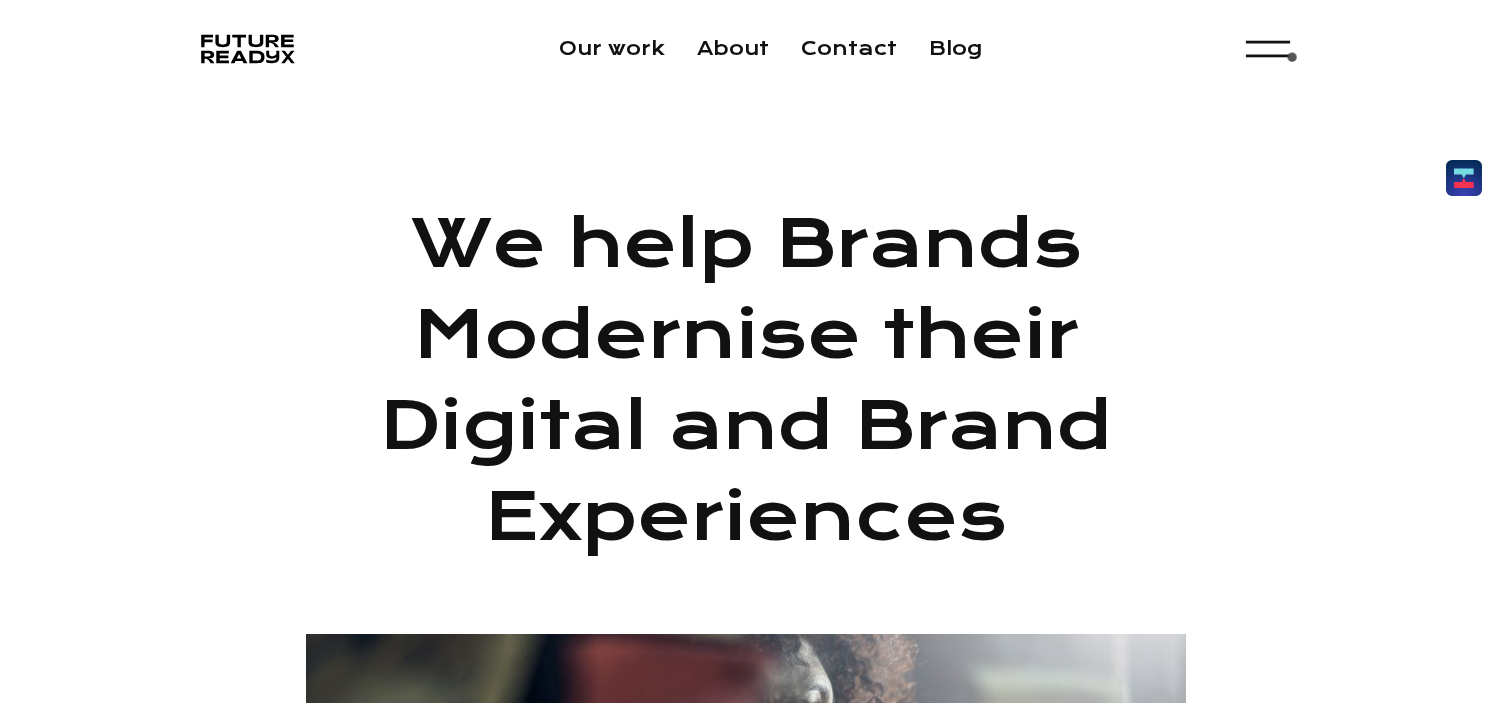click at bounding box center [1268, 49] 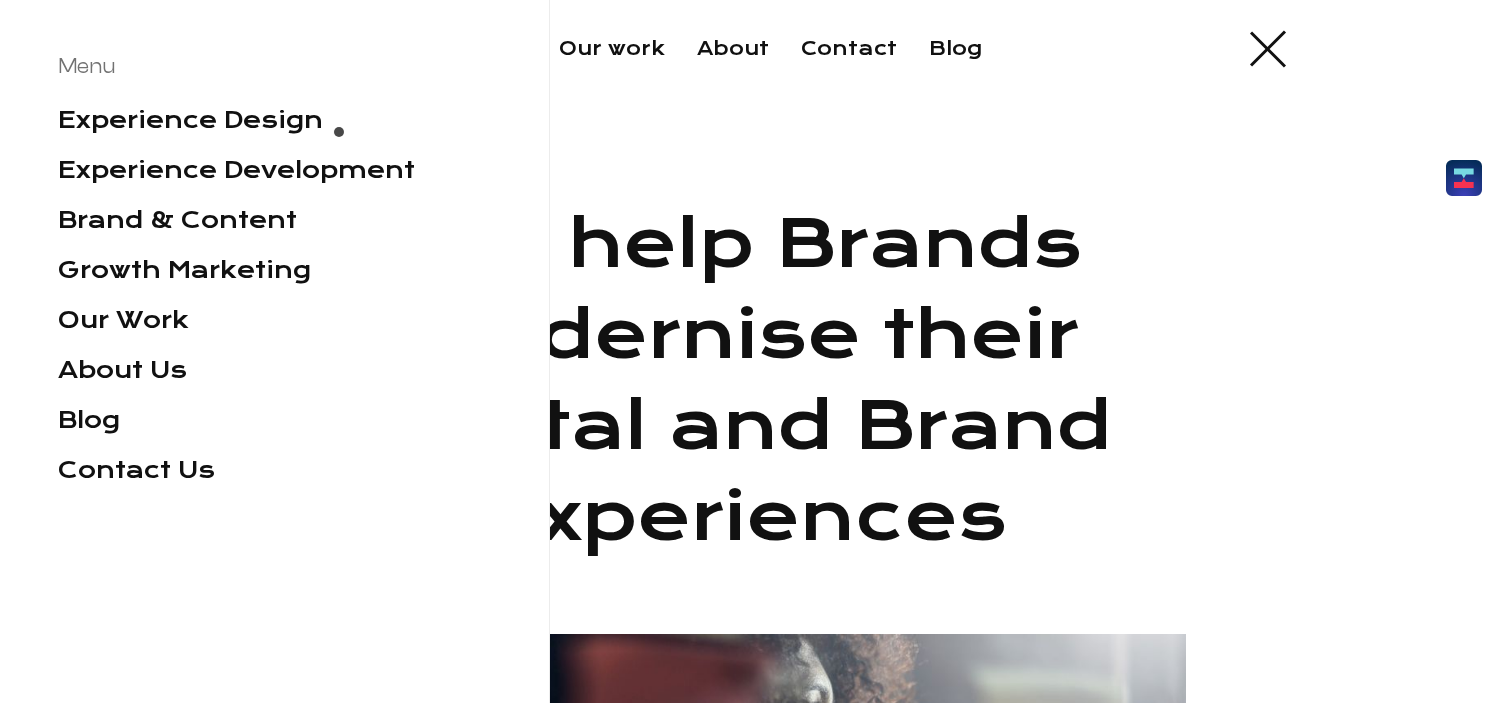 scroll, scrollTop: 7, scrollLeft: 0, axis: vertical 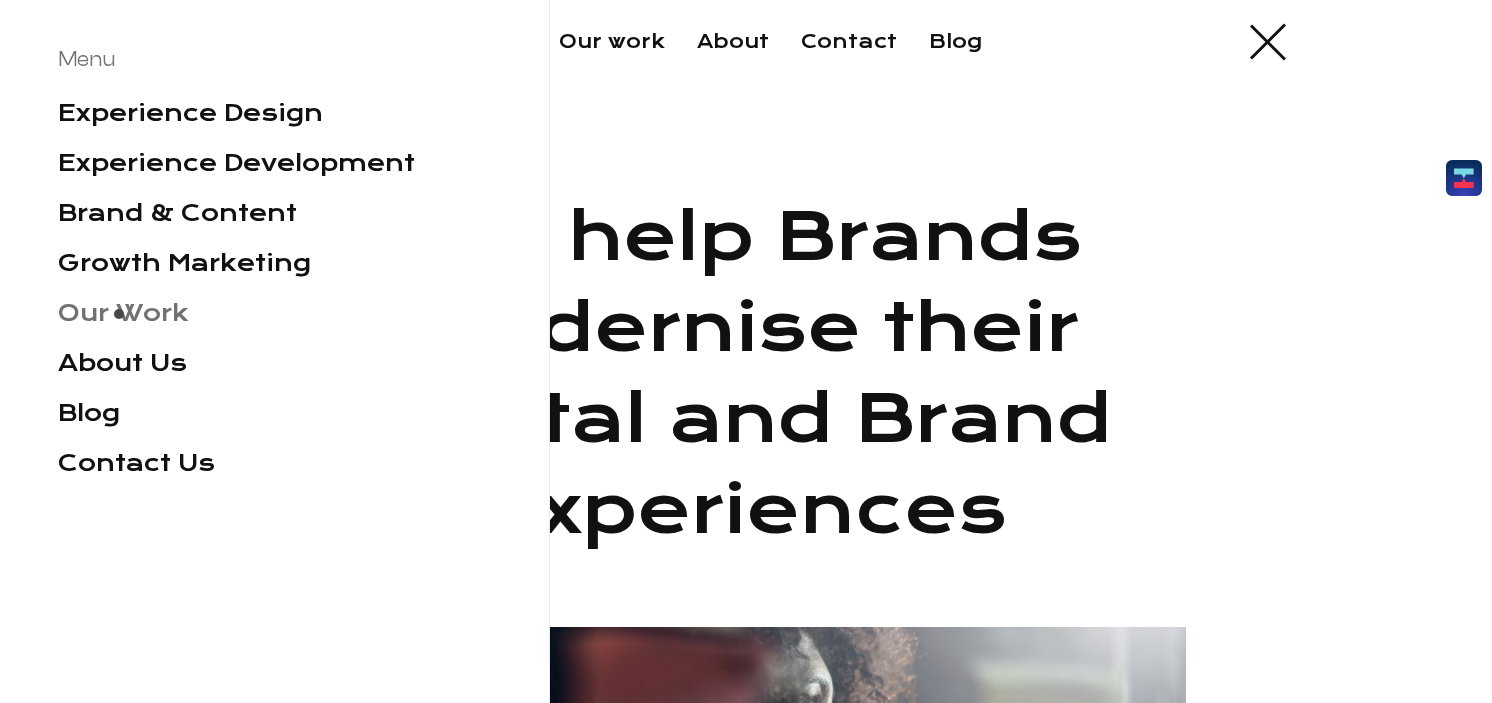 click on "Our Work" at bounding box center (123, 313) 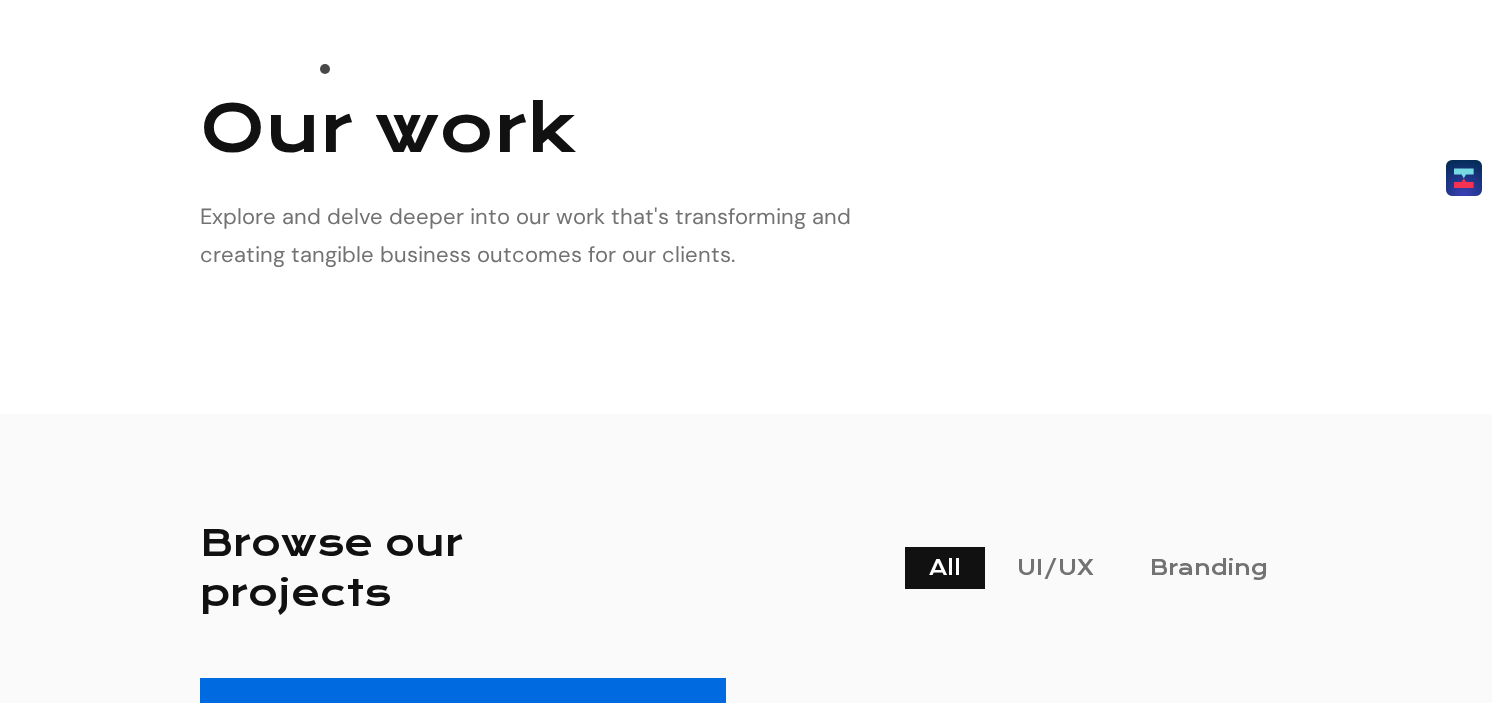 scroll, scrollTop: 0, scrollLeft: 0, axis: both 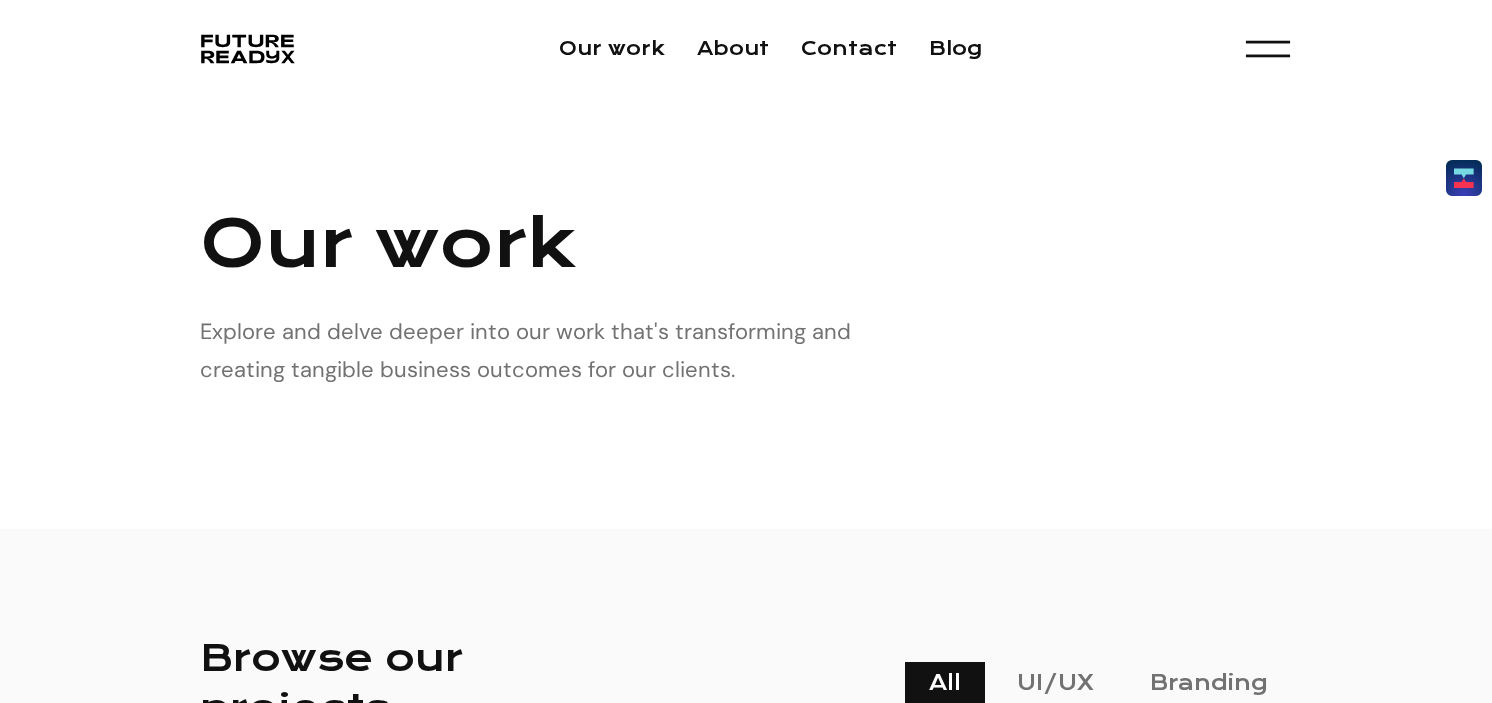click at bounding box center (1268, 49) 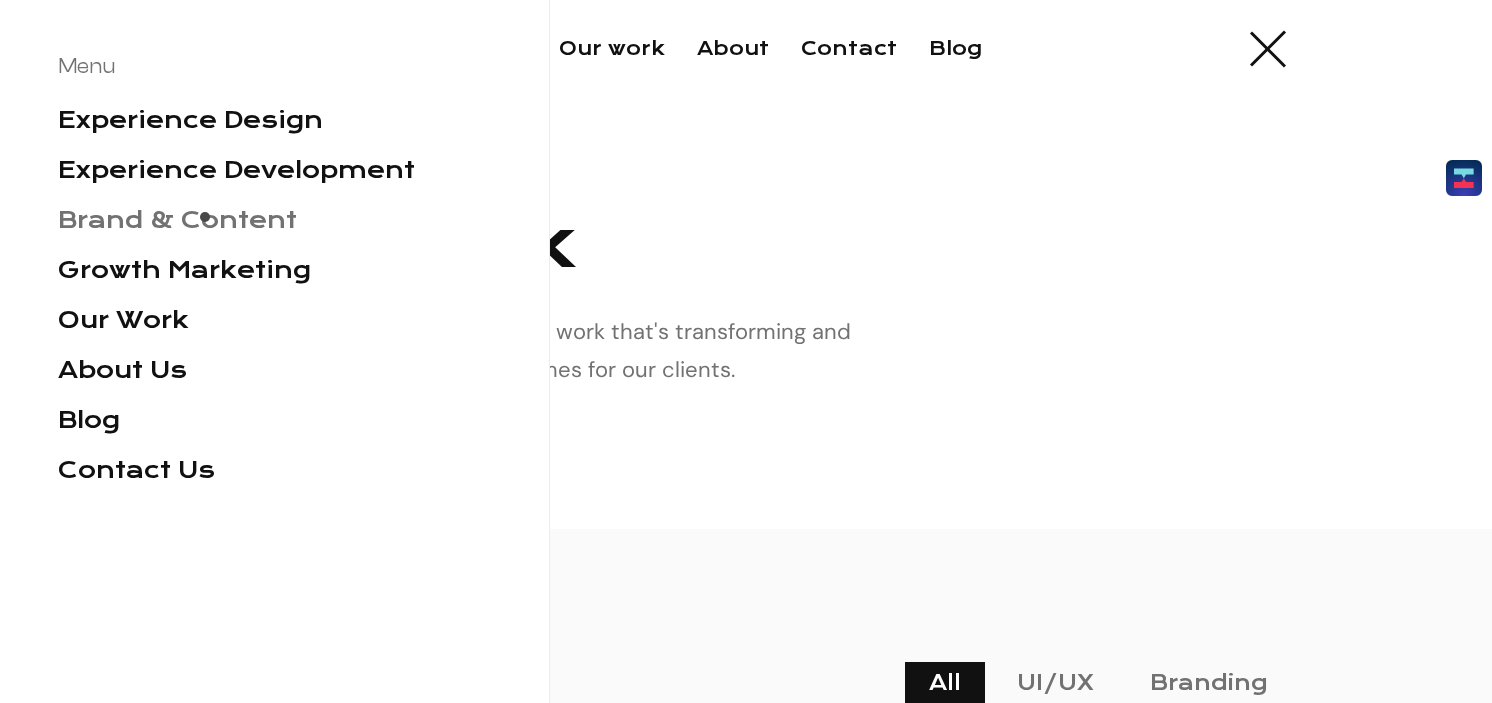 scroll, scrollTop: 1, scrollLeft: 0, axis: vertical 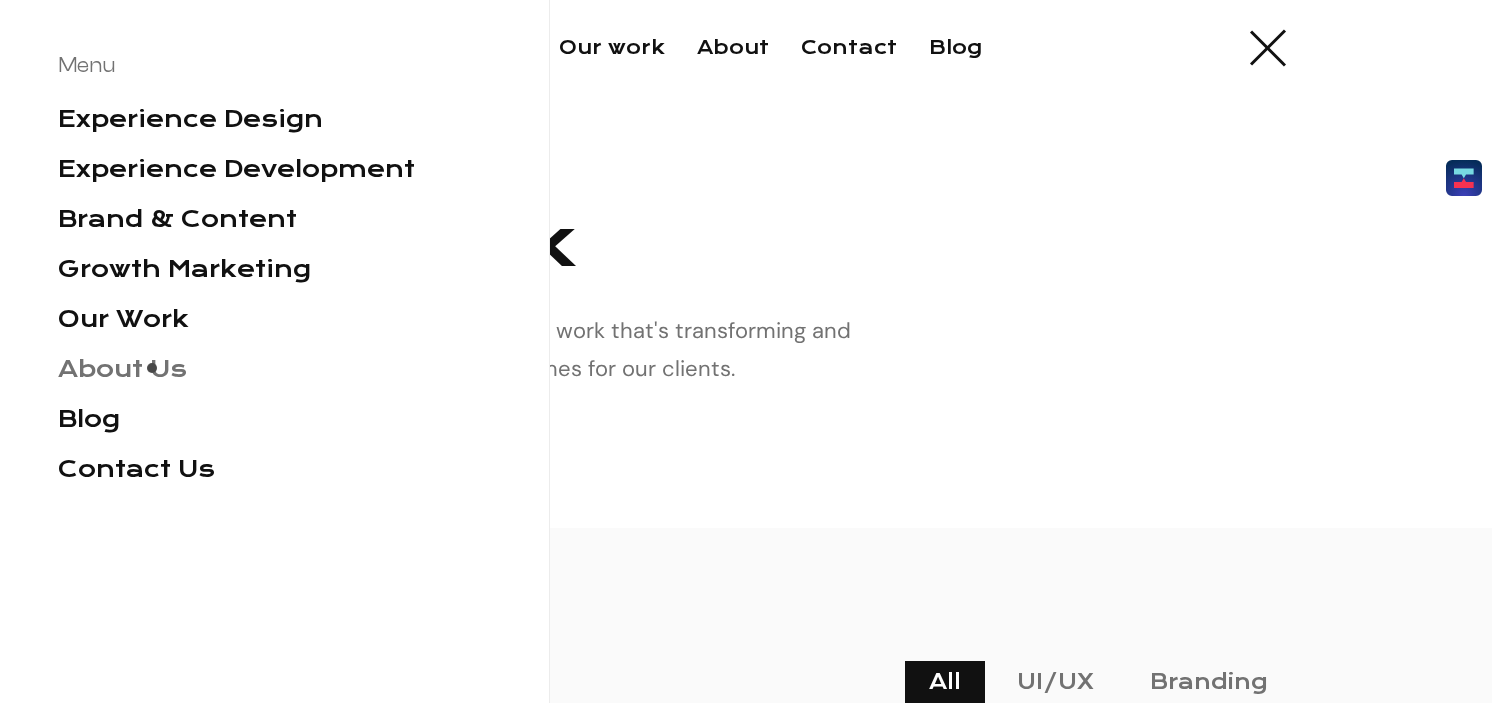 click on "About Us" at bounding box center [122, 369] 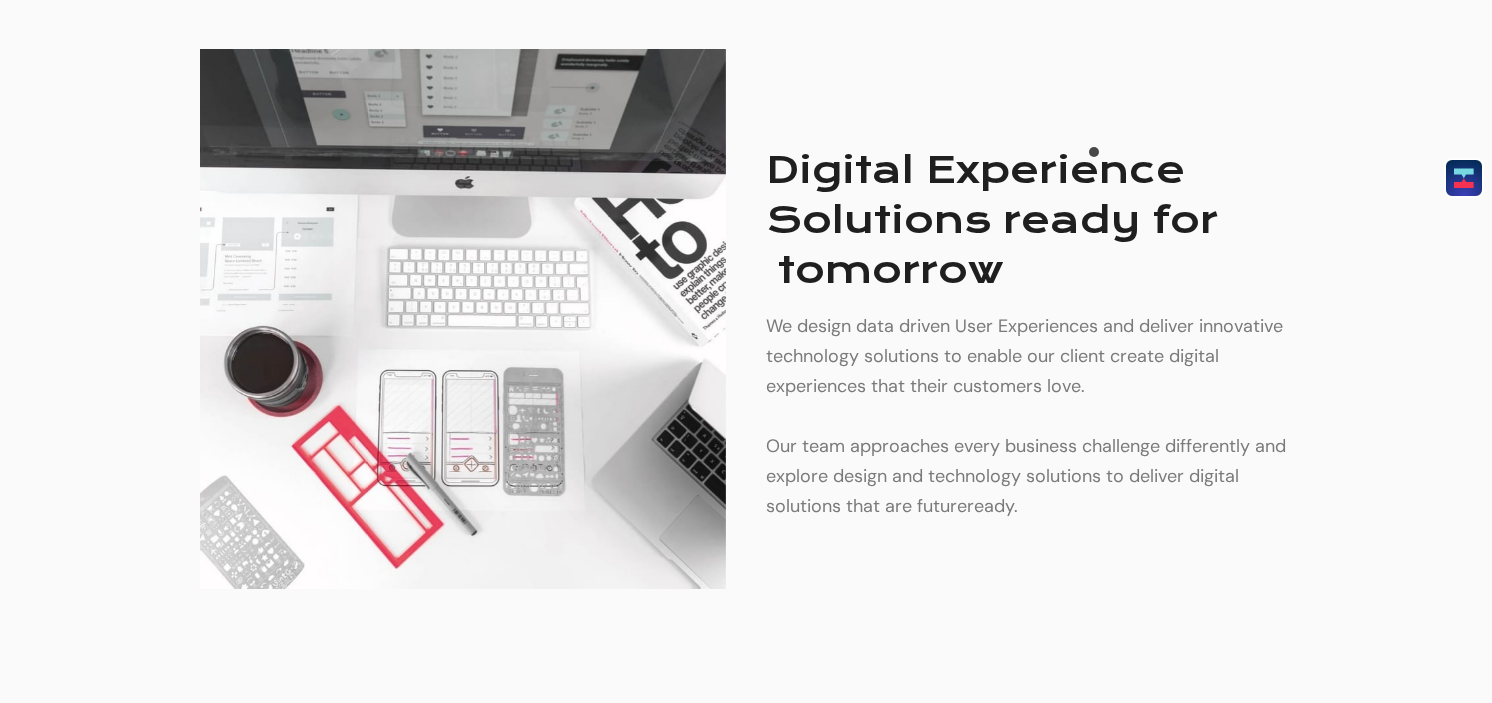 scroll, scrollTop: 1354, scrollLeft: 0, axis: vertical 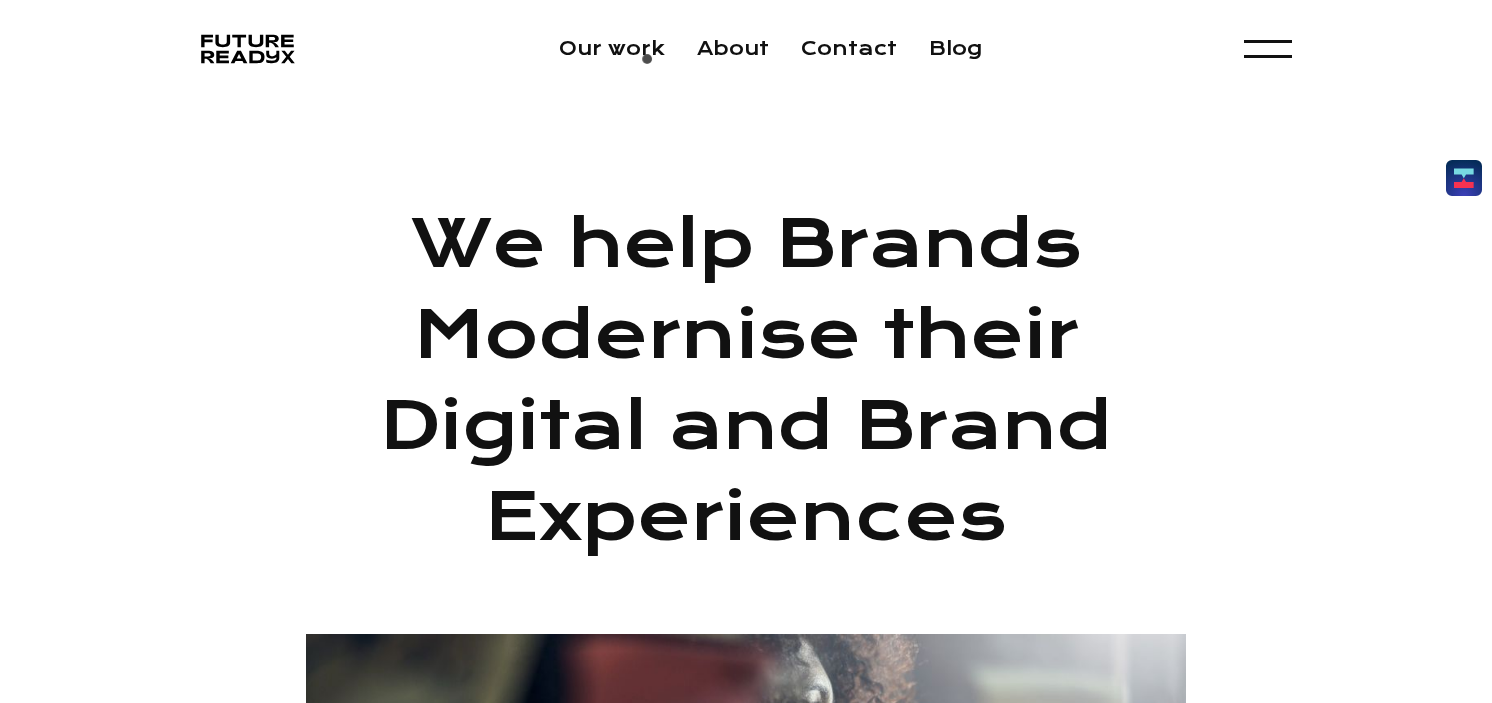 click on "Our work About Contact Blog Menu Experience Design Experience Development Brand & Content Growth Marketing Our Work About Us Blog Contact Us" at bounding box center [746, 49] 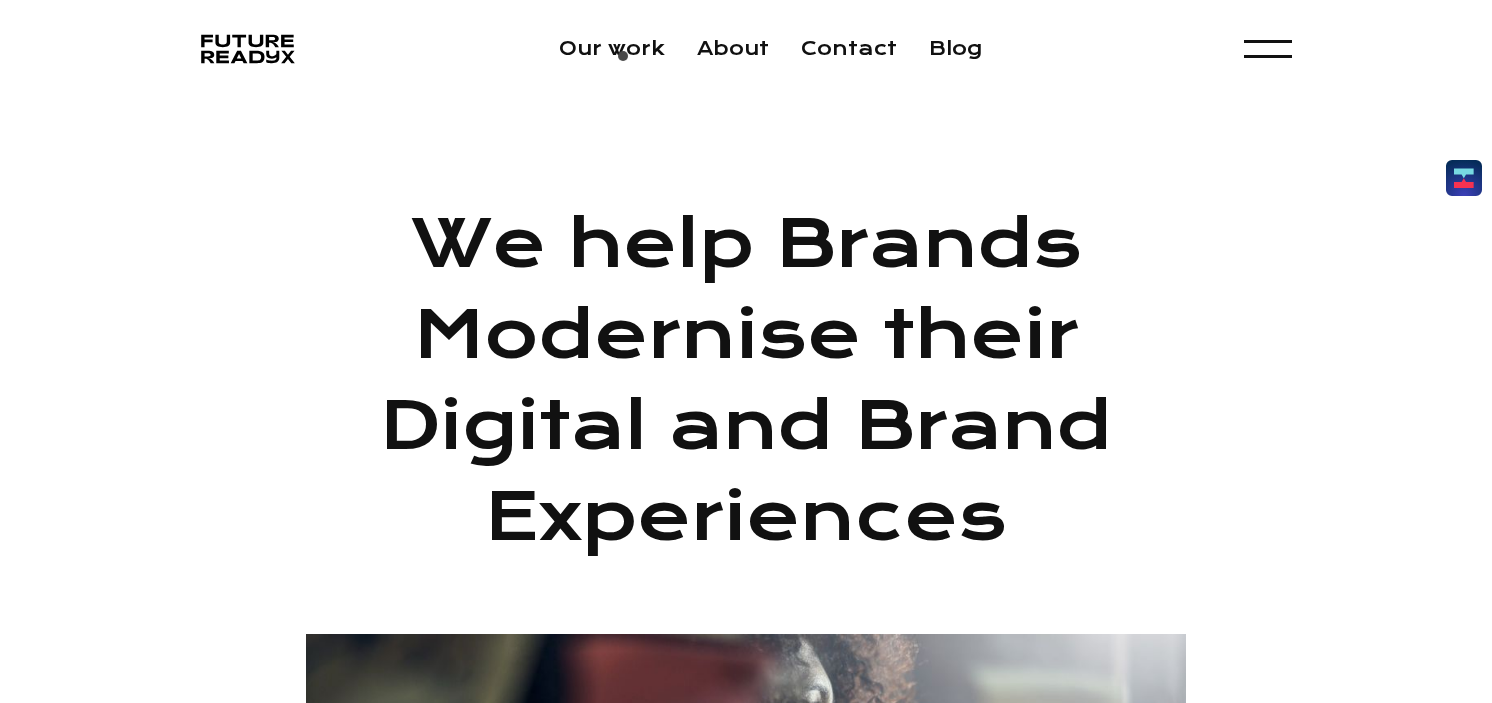 scroll, scrollTop: 8, scrollLeft: 0, axis: vertical 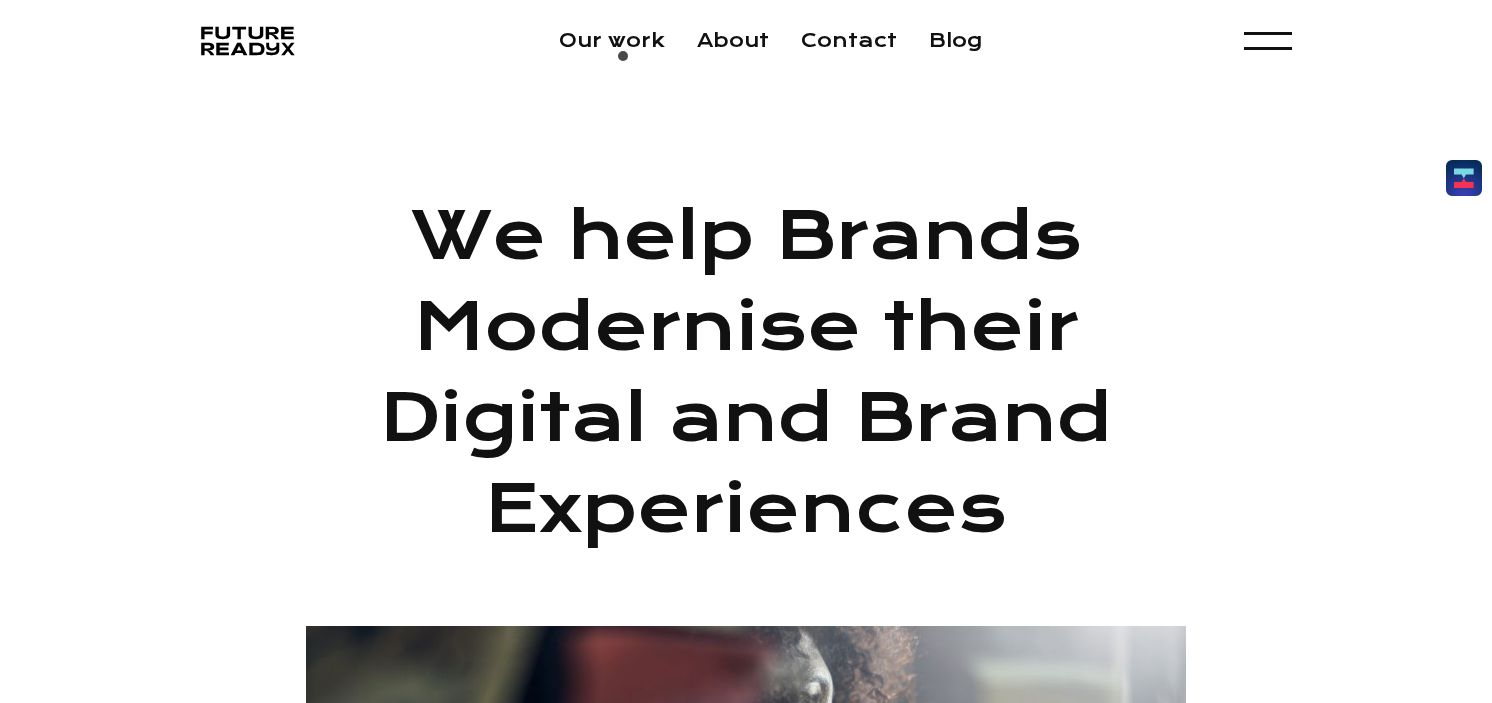 click on "Our work About Contact Blog Menu Experience Design Experience Development Brand & Content Growth Marketing Our Work About Us Blog Contact Us" at bounding box center (746, 41) 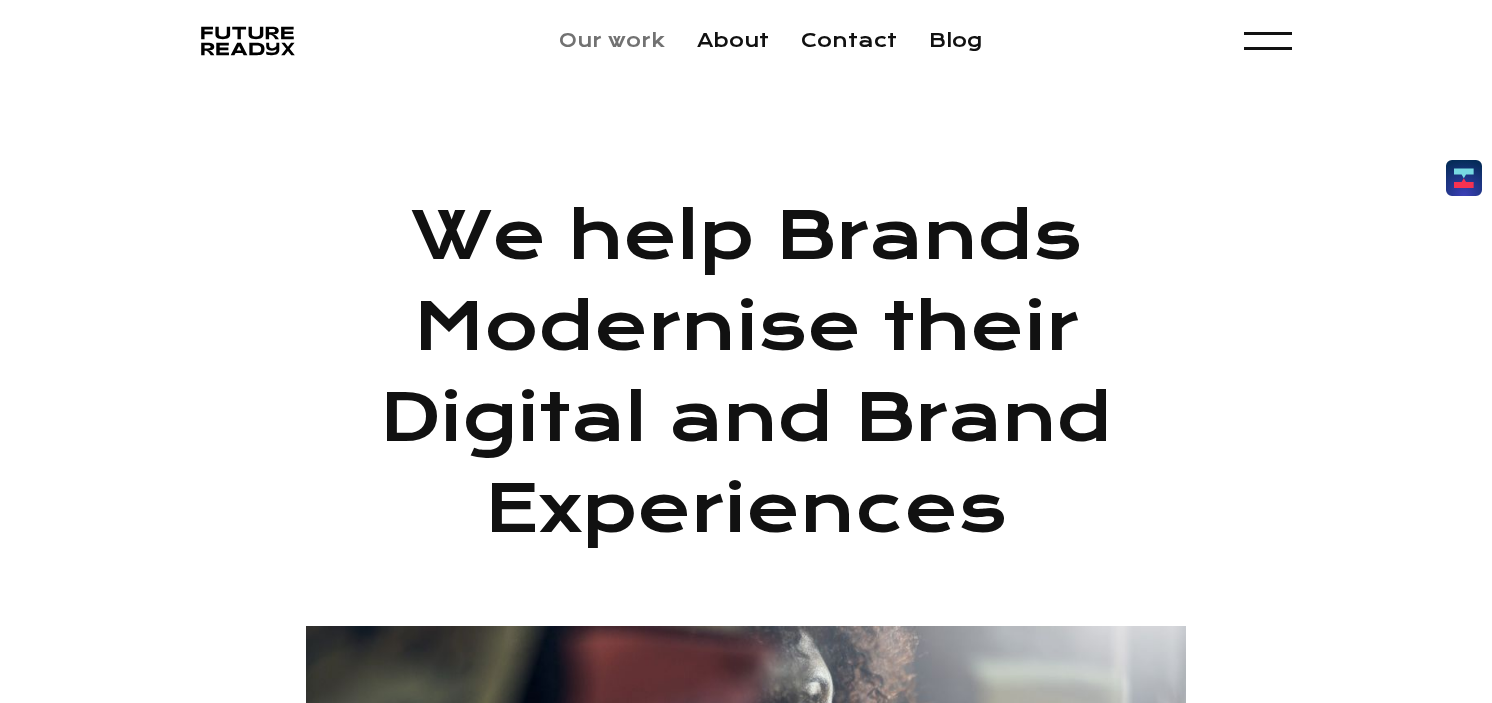 click on "Our work" at bounding box center (612, 40) 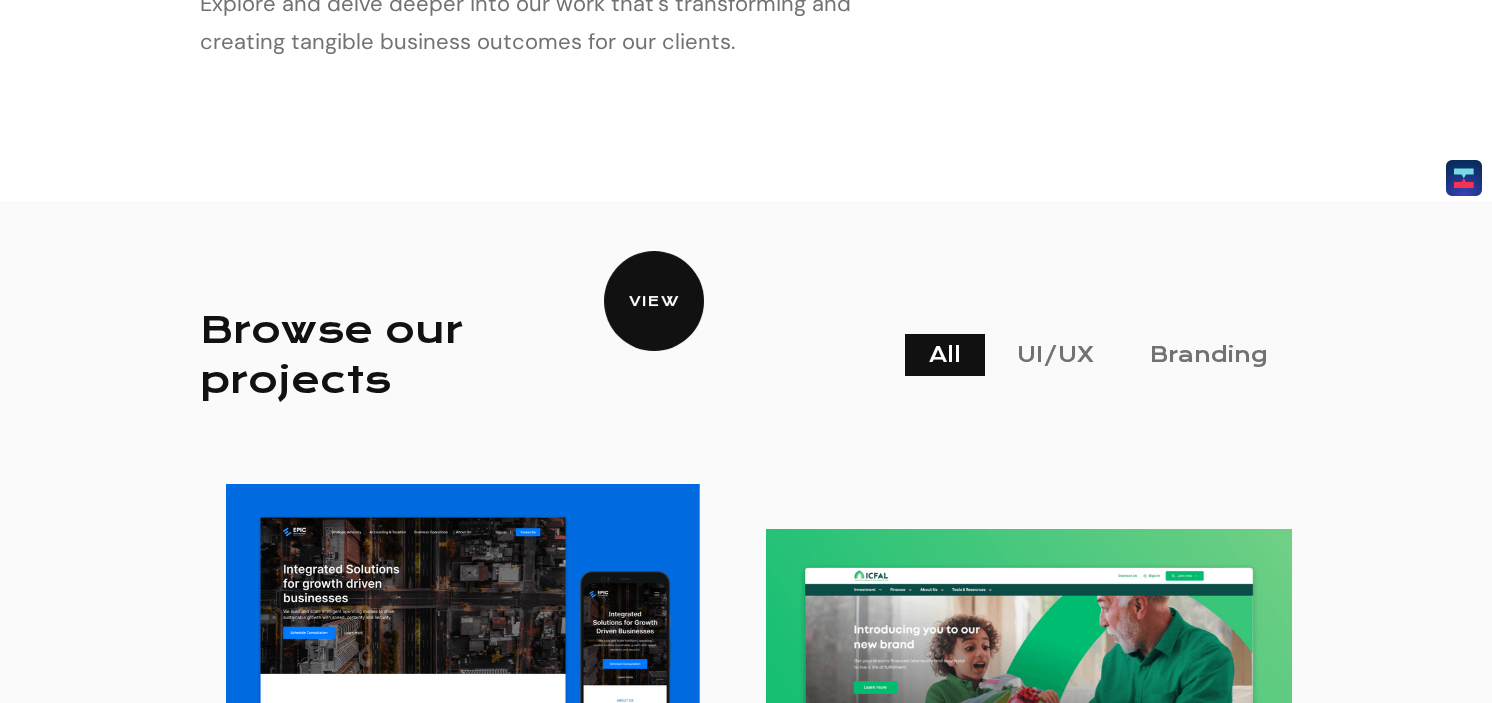 scroll, scrollTop: 0, scrollLeft: 0, axis: both 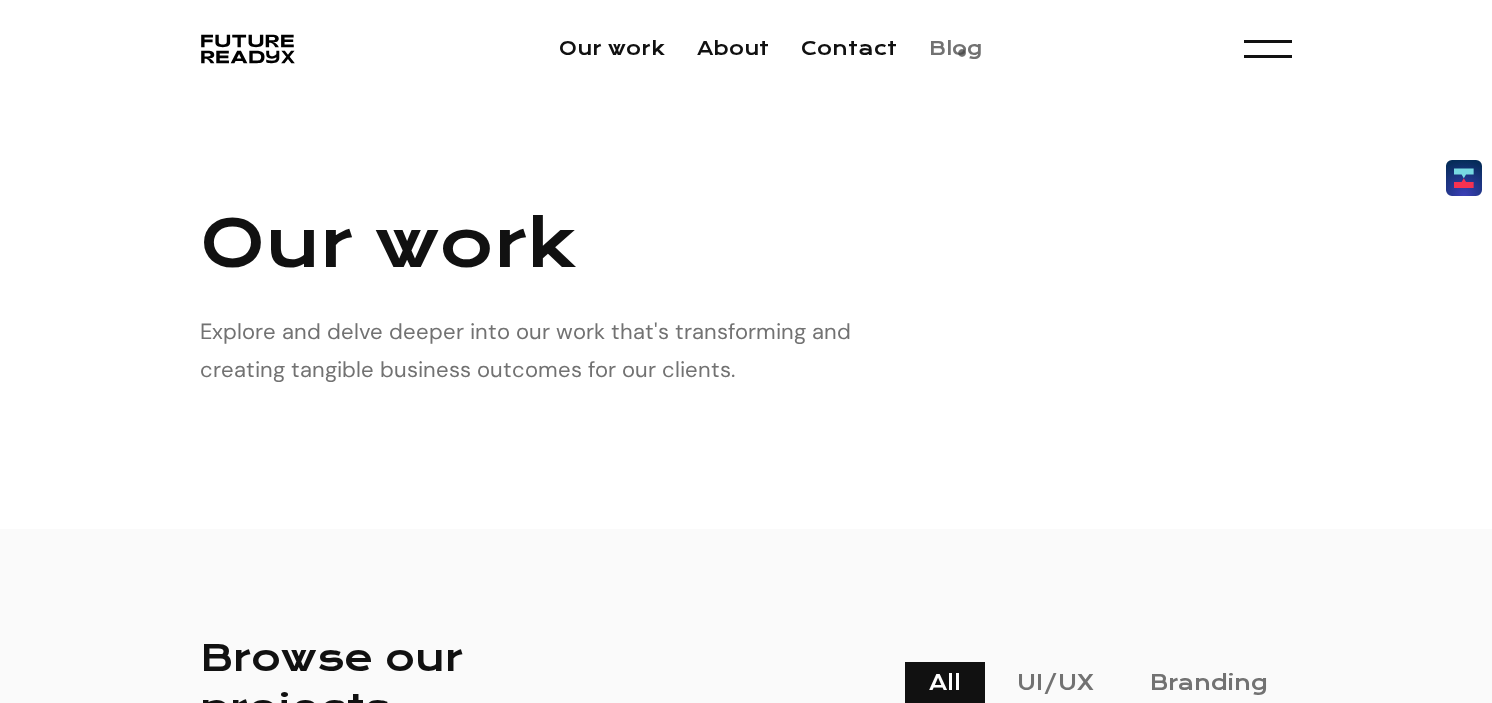 click on "Blog" at bounding box center [955, 48] 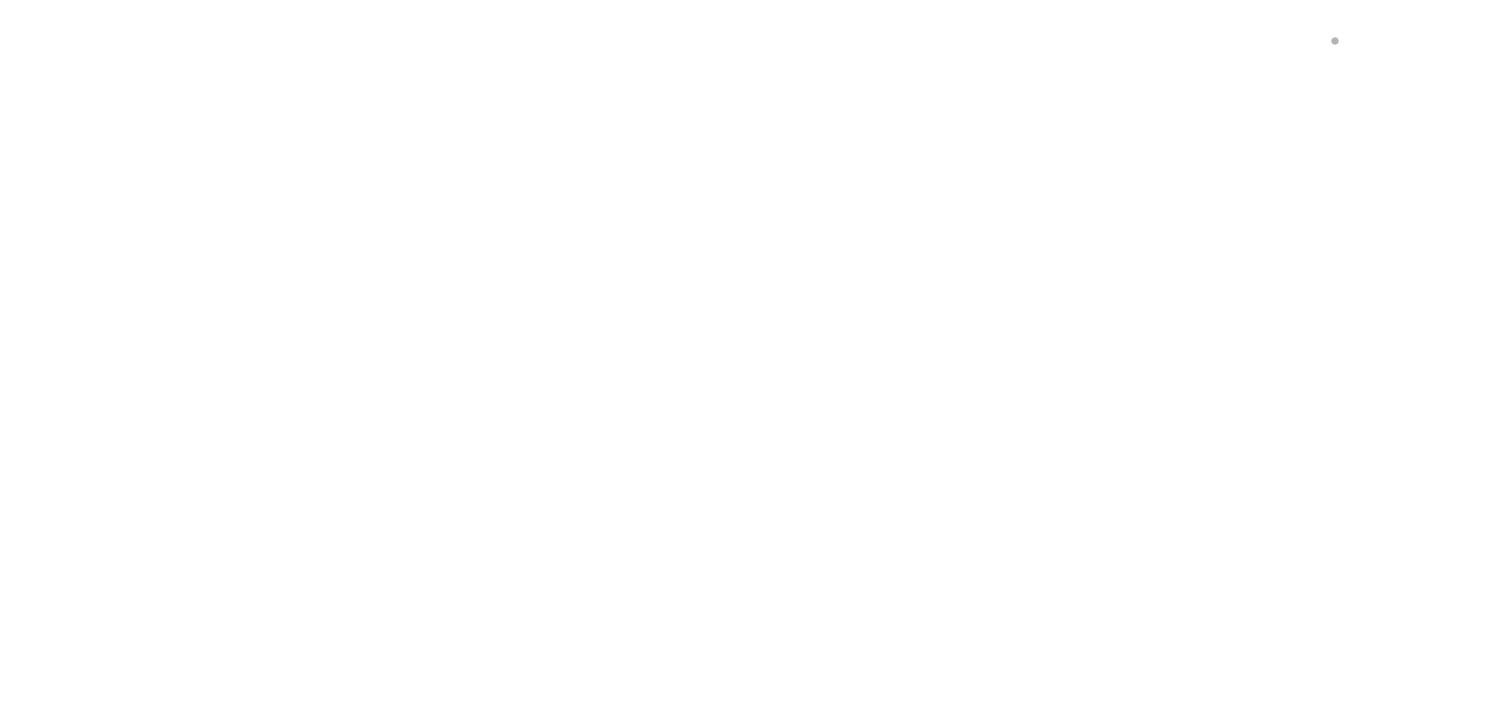 scroll, scrollTop: 0, scrollLeft: 0, axis: both 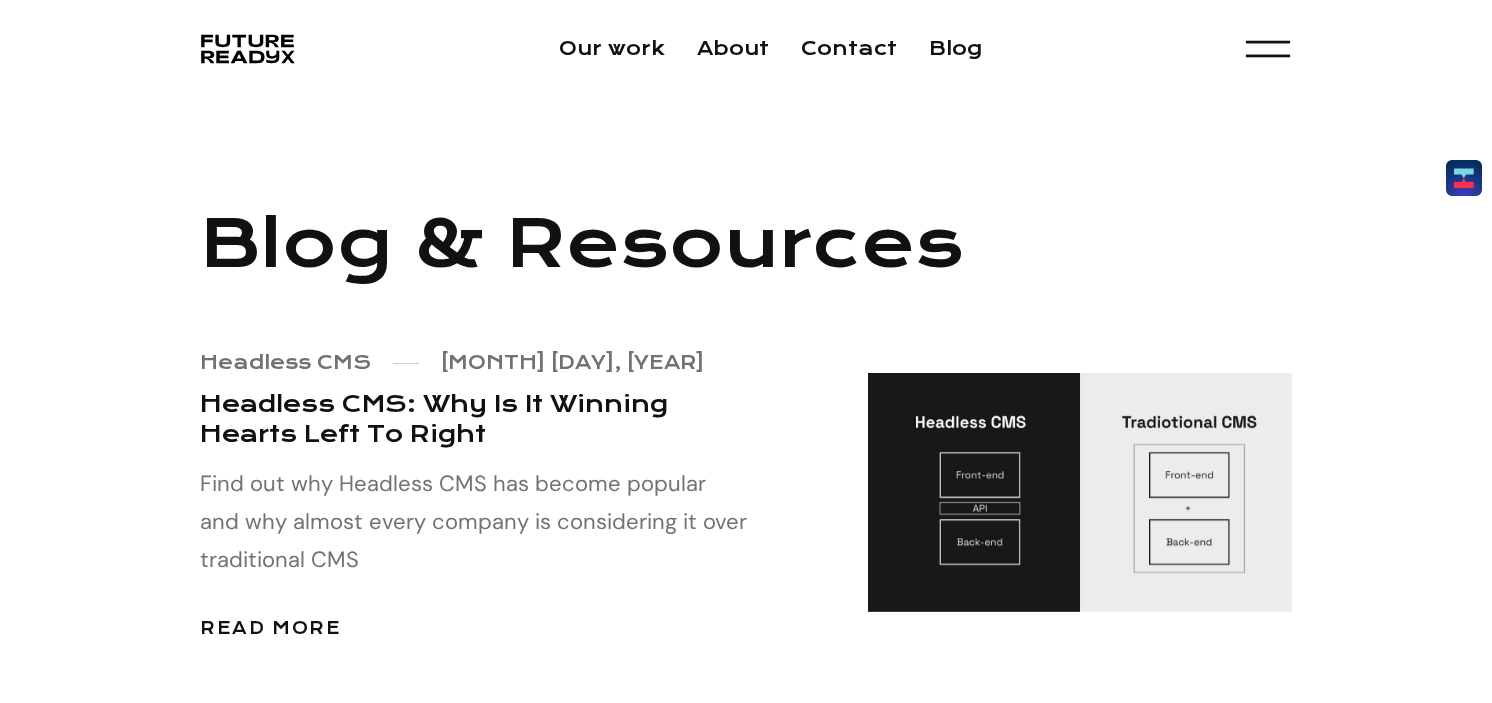click at bounding box center [1268, 49] 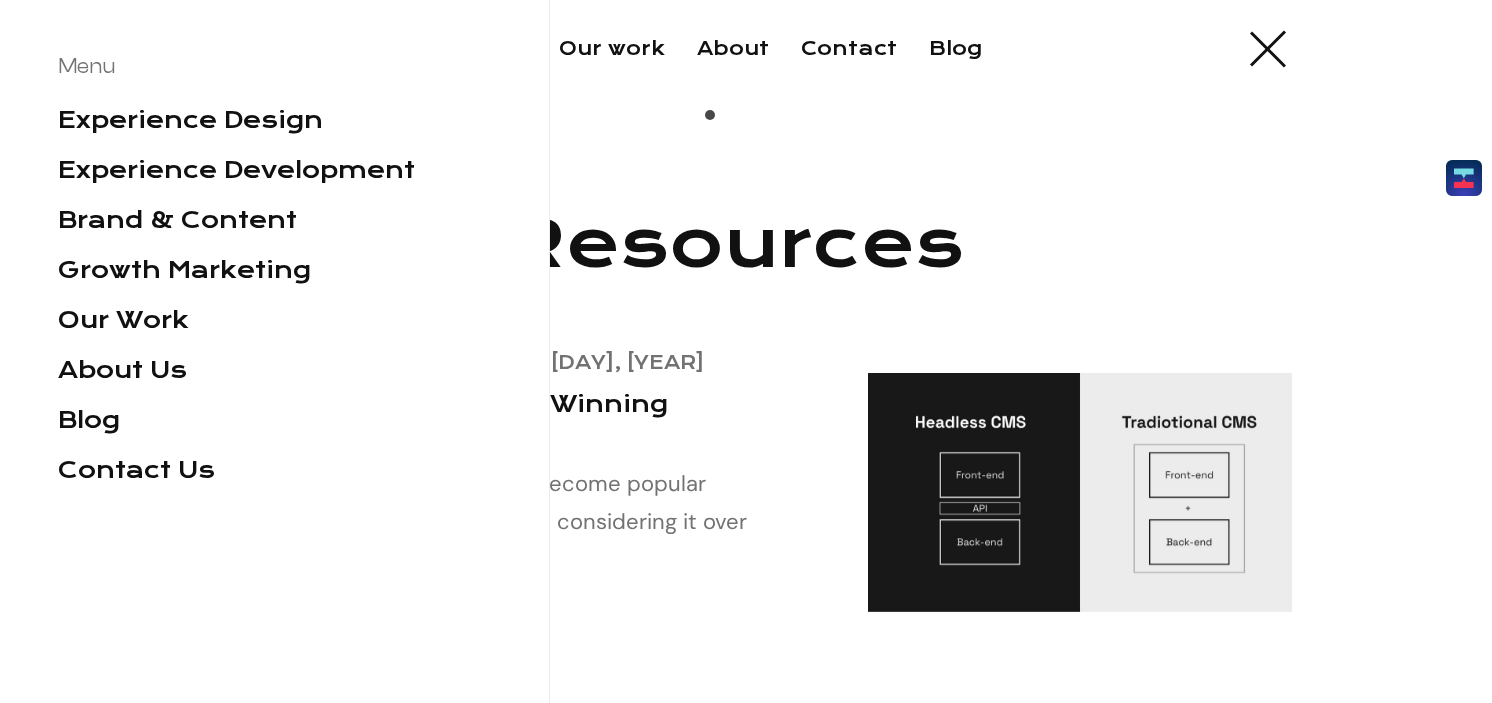 click on "Blog & Resources Headless CMS July 25, 2023 Headless CMS: Why Is It Winning Hearts Left To Right Find out why Headless CMS has become popular and why almost every company is considering it over traditional CMS Read more" at bounding box center [746, 429] 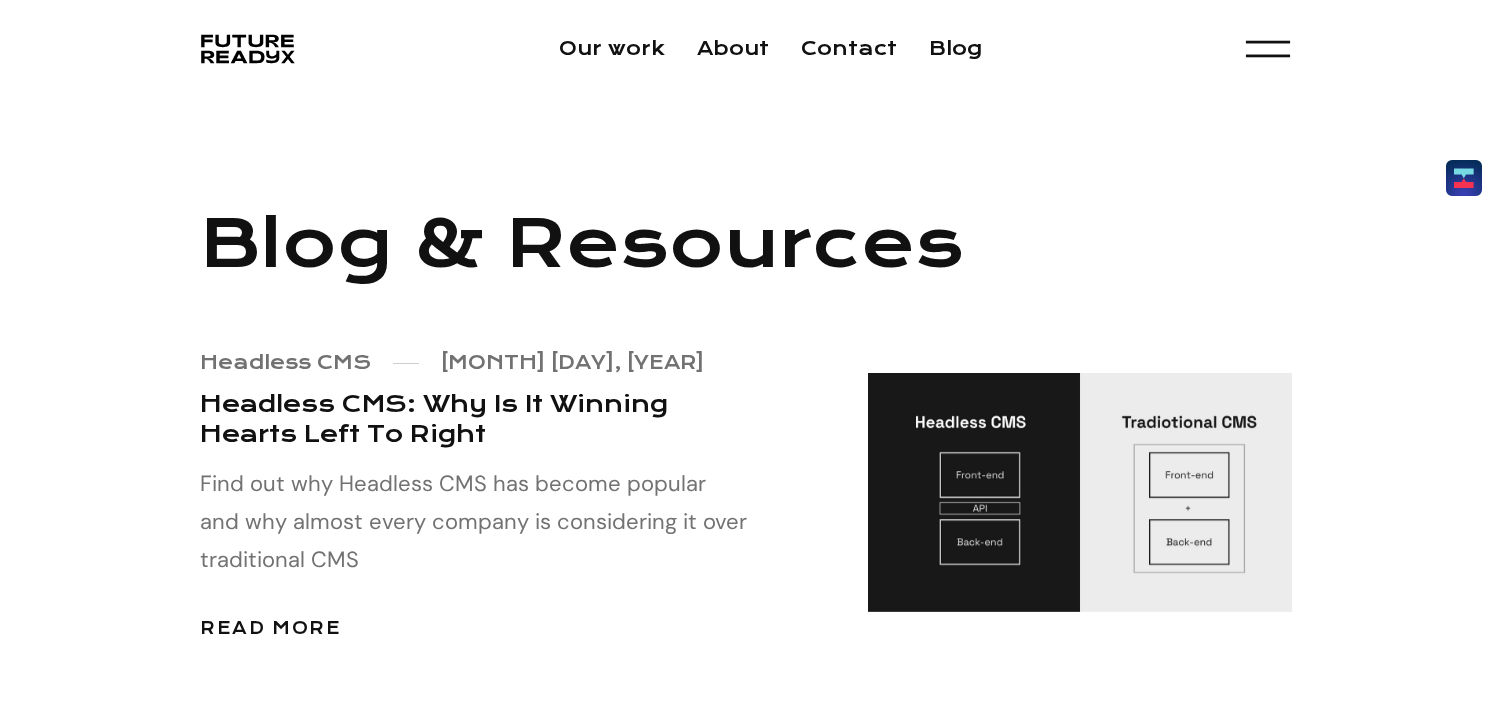 click at bounding box center [1268, 49] 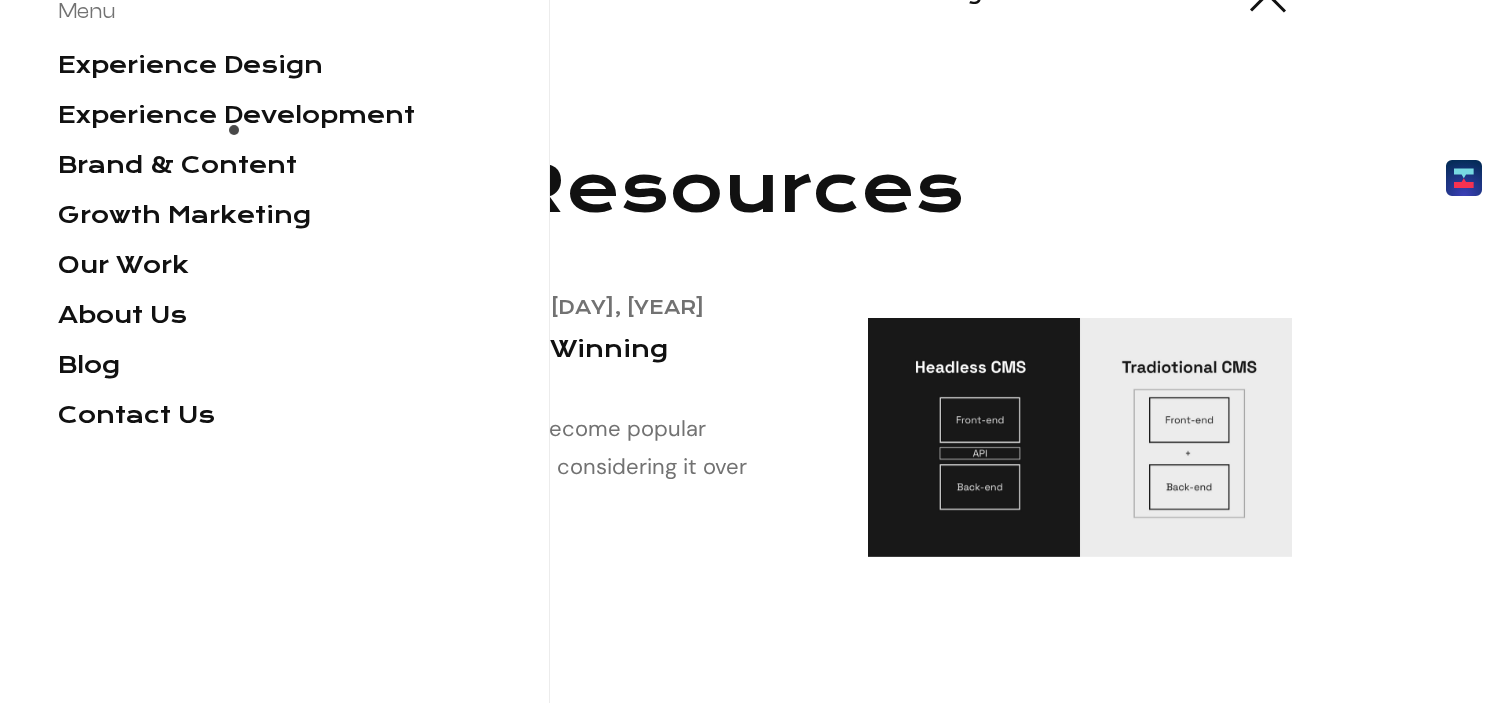 scroll, scrollTop: 57, scrollLeft: 0, axis: vertical 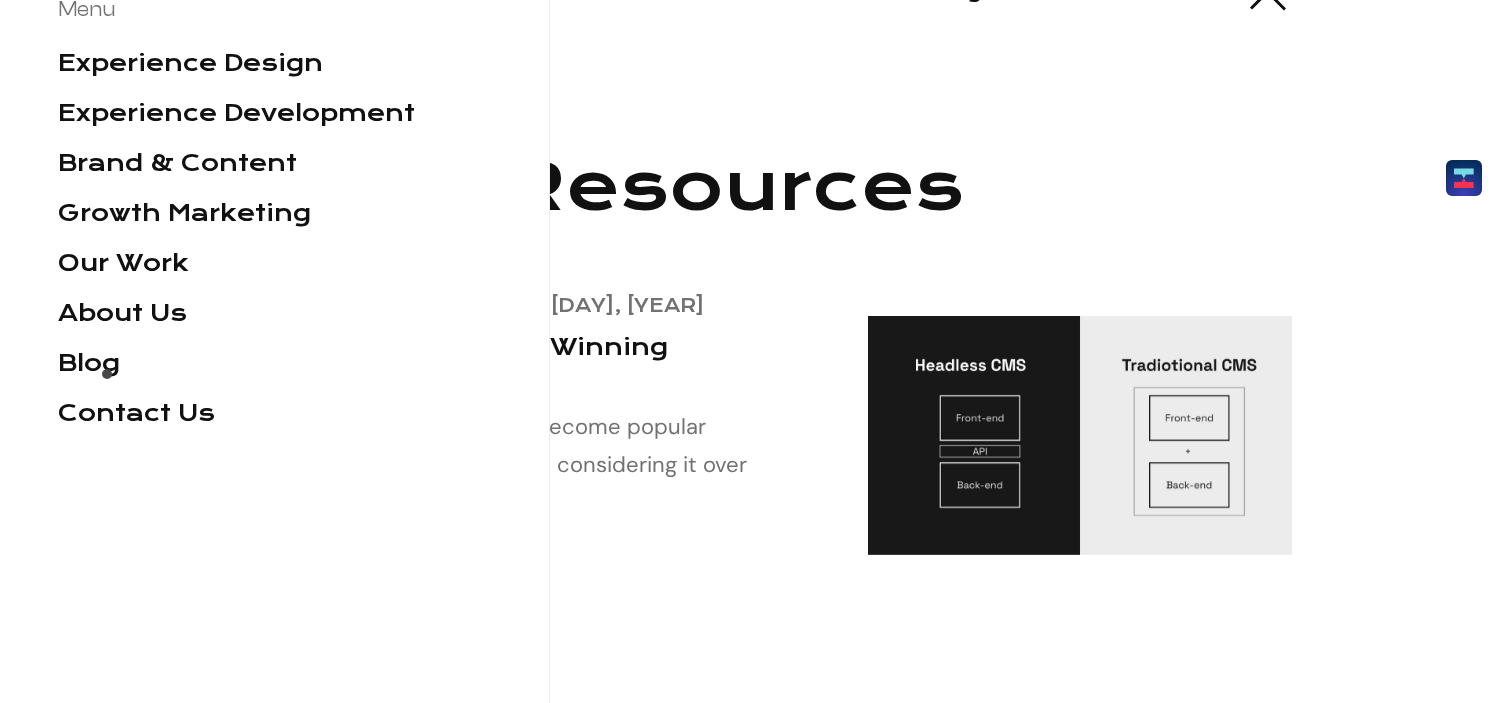 click on "Experience Design Experience Development Brand & Content Growth Marketing Our Work About Us Blog Contact Us" at bounding box center [236, 250] 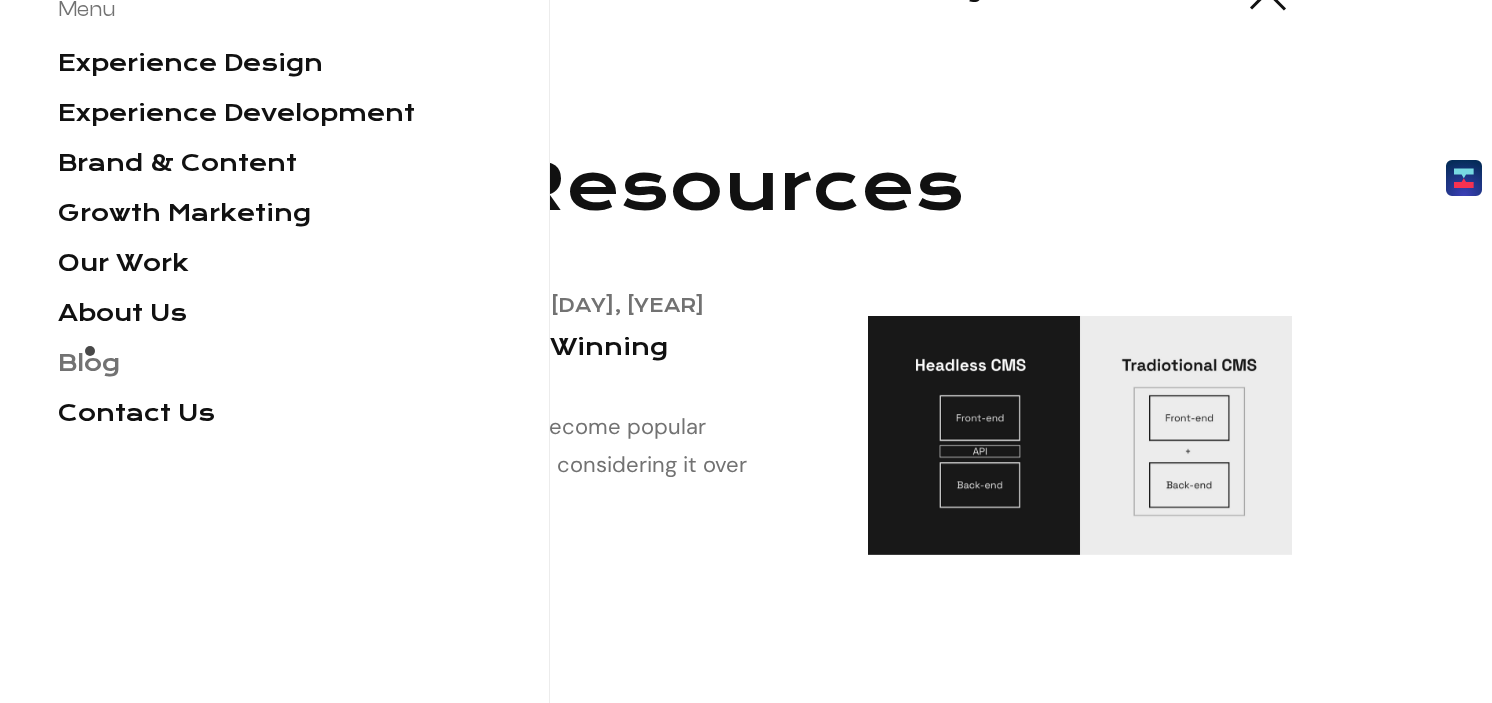click on "Blog" at bounding box center [89, 363] 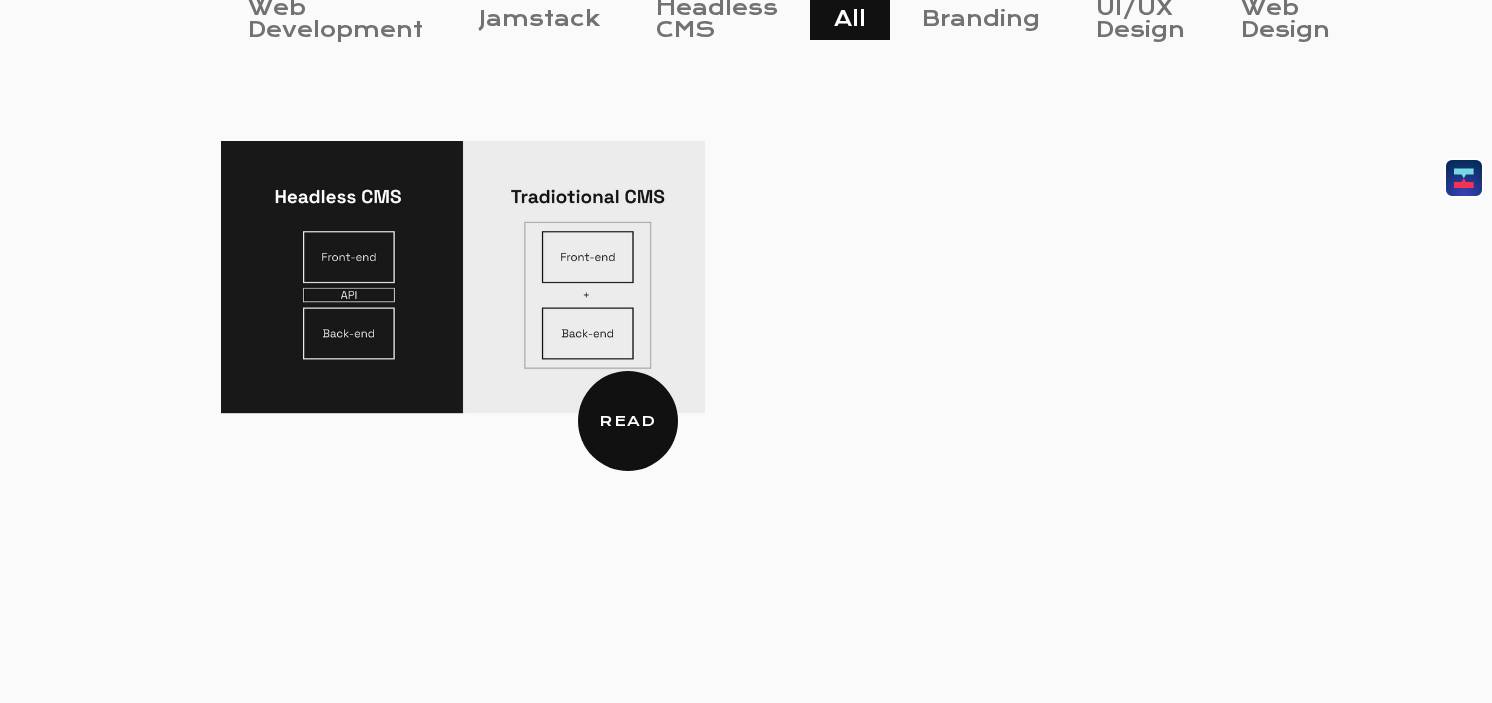 scroll, scrollTop: 913, scrollLeft: 0, axis: vertical 